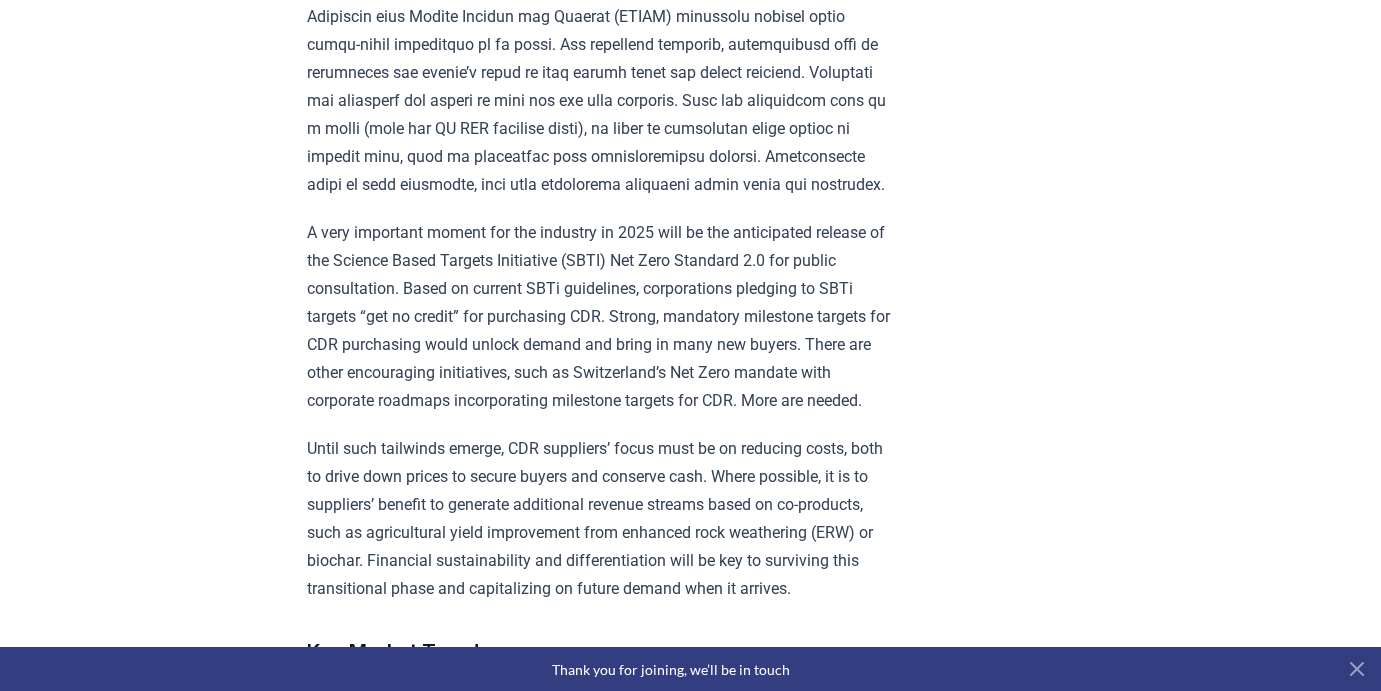 scroll, scrollTop: 2973, scrollLeft: 0, axis: vertical 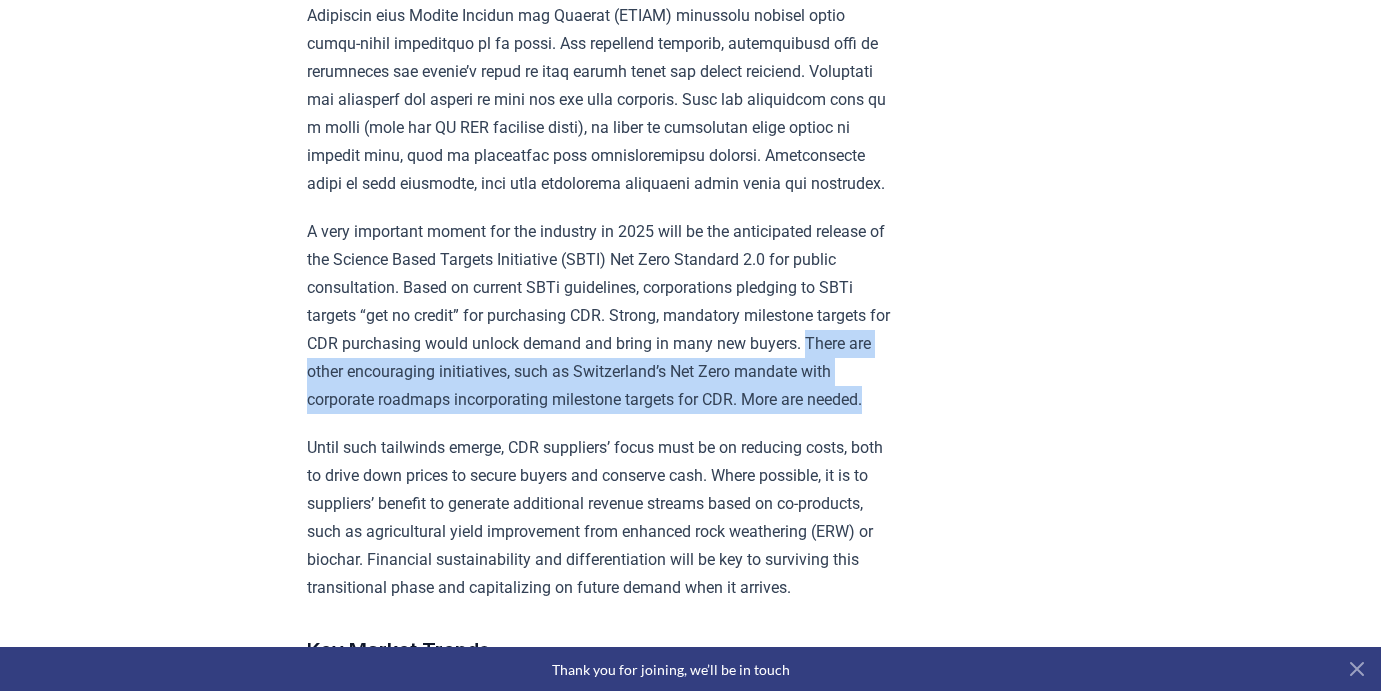 drag, startPoint x: 629, startPoint y: 381, endPoint x: 647, endPoint y: 323, distance: 60.728905 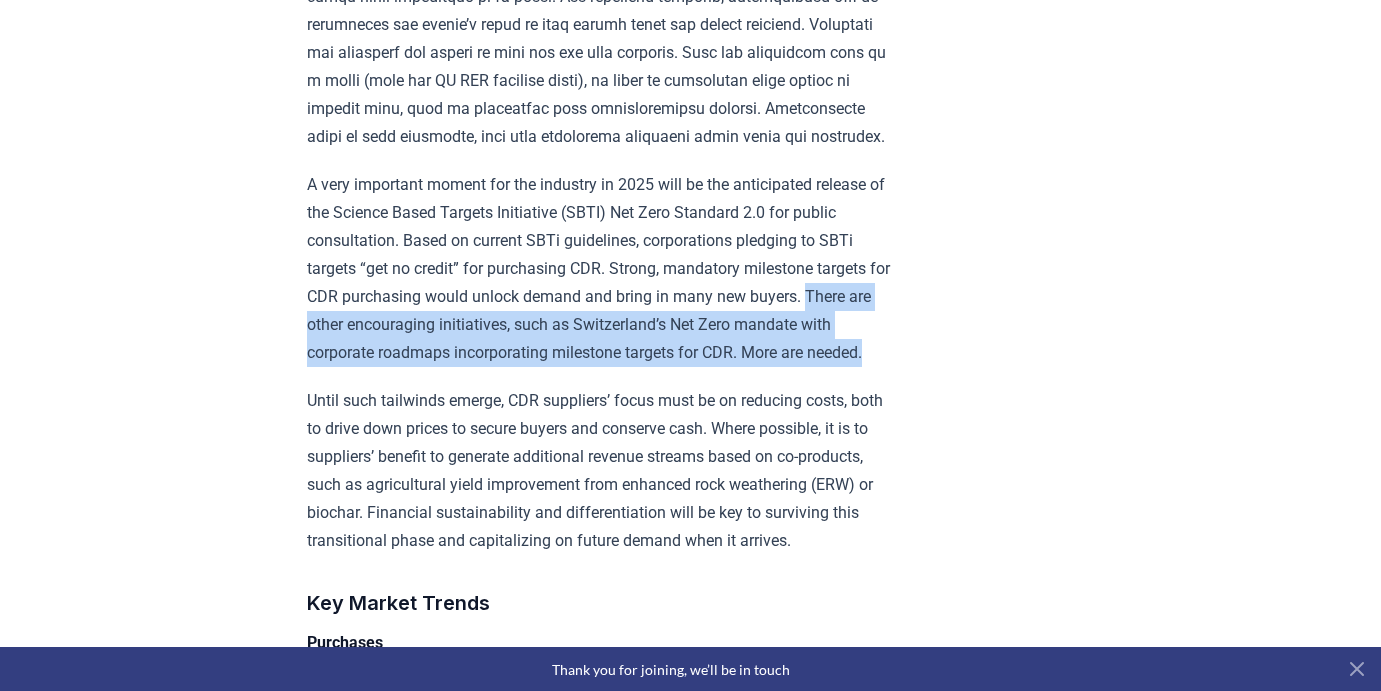 scroll, scrollTop: 3021, scrollLeft: 0, axis: vertical 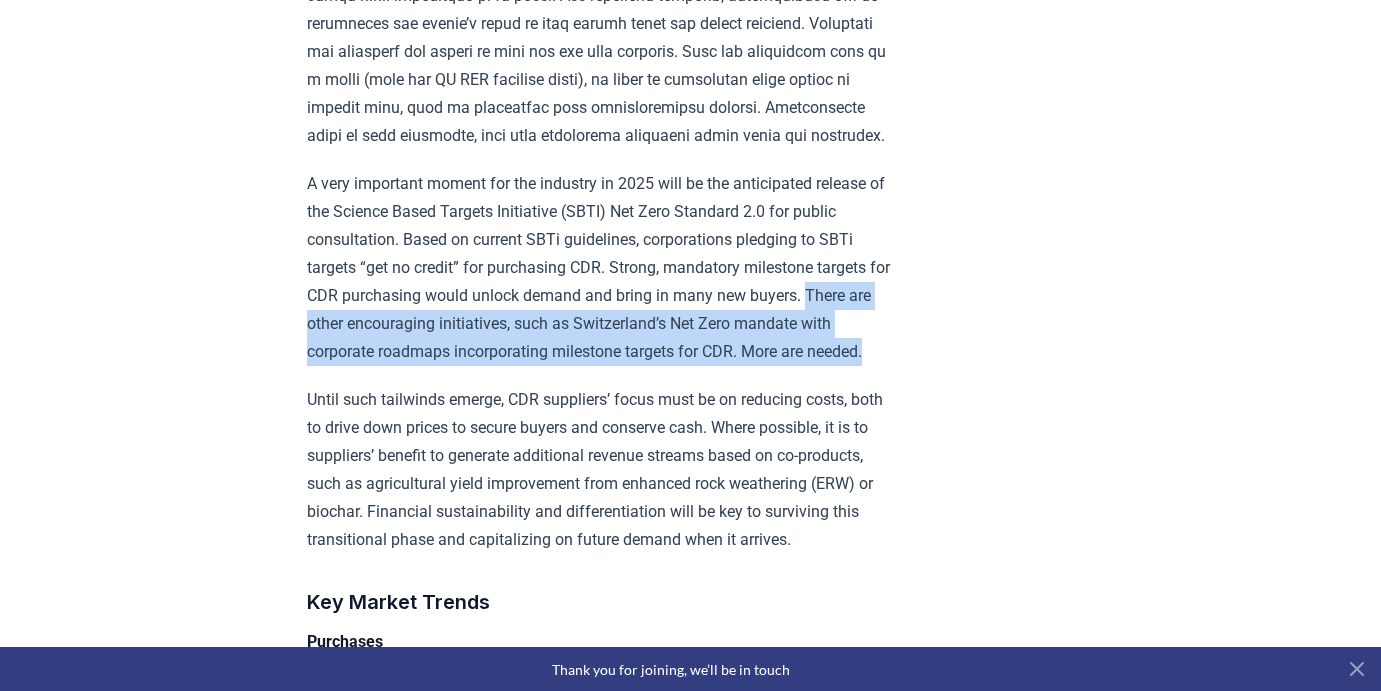 click on "February 14, 2025 Keep Calm and Remove On - CDR.fyi 2024 Year in Review Highlights Durable CDR in 2024 was predominantly a story of North American companies purchasing from European suppliers. Order volume grew strongly, but purchaser concentration was high, and purchaser growth was low. Without significant growth in purchasers, future durable CDR market growth will not be sustained, and 2050 targets will not be met. Growth:  The CDR market  grew 78%  in 2024 with the total purchased volume reaching almost  8 million tonnes . However, it is still highly concentrated, with  over 75%  of purchases coming from Microsoft, Google, and Frontier buyers​. Delivery: 318.6K  tonnes of durable CDR were delivered, a  120% increase  from 2023​. The delivery-to-booking ratio remains  low at 4.4%,  though this is unsurprising at this early stage of the industry’s development​. Investment: $836M  of equity capital was invested into durable CDR companies in 2024 , a 30% decline Warning Signs: Challenges: 16% Purchases" at bounding box center (690, 7681) 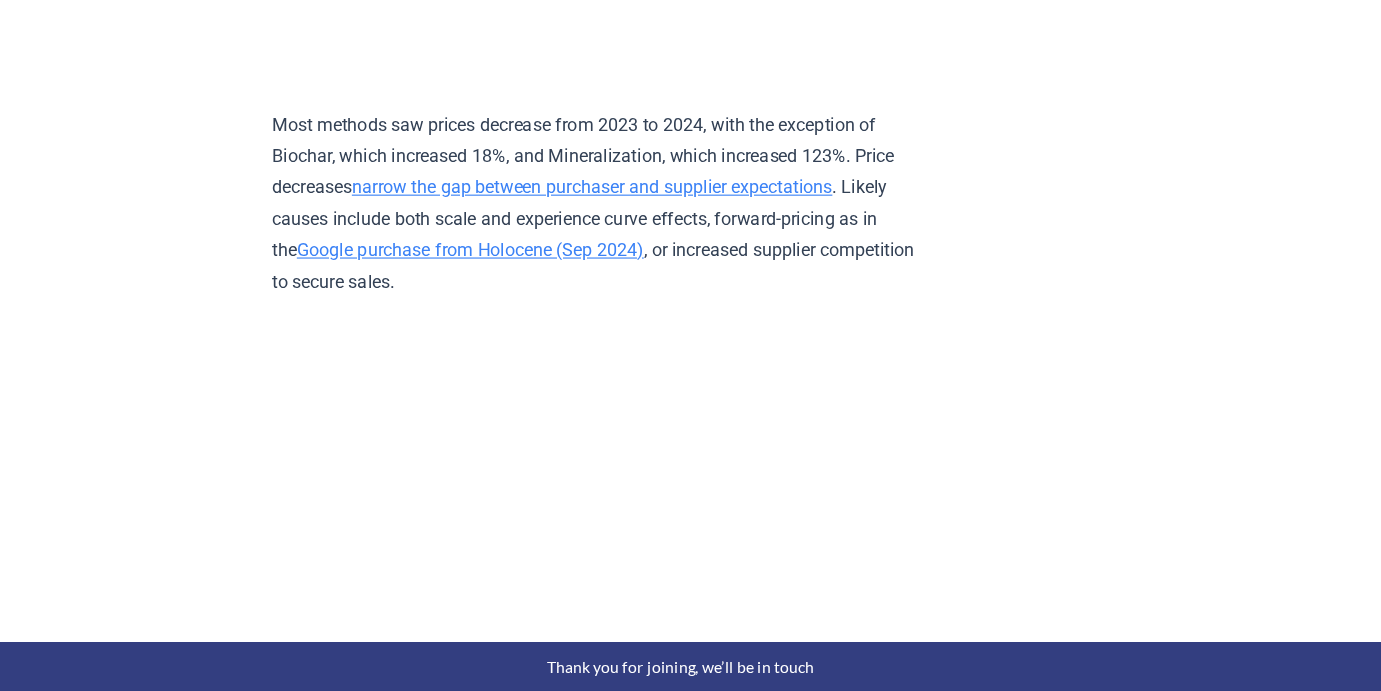 scroll, scrollTop: 8602, scrollLeft: 0, axis: vertical 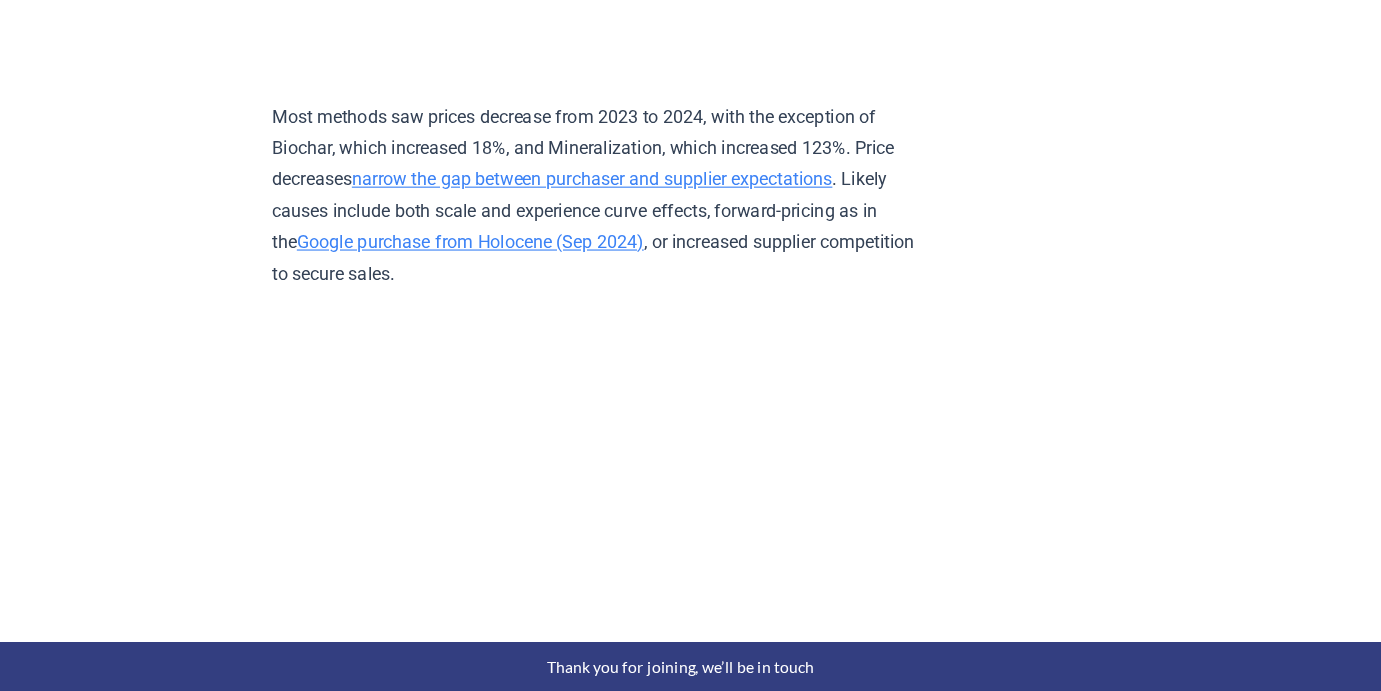 click on "February 14, 2025 Keep Calm and Remove On - CDR.fyi 2024 Year in Review Highlights Durable CDR in 2024 was predominantly a story of North American companies purchasing from European suppliers. Order volume grew strongly, but purchaser concentration was high, and purchaser growth was low. Without significant growth in purchasers, future durable CDR market growth will not be sustained, and 2050 targets will not be met. Growth:  The CDR market  grew 78%  in 2024 with the total purchased volume reaching almost  8 million tonnes . However, it is still highly concentrated, with  over 75%  of purchases coming from Microsoft, Google, and Frontier buyers​. Delivery: 318.6K  tonnes of durable CDR were delivered, a  120% increase  from 2023​. The delivery-to-booking ratio remains  low at 4.4%,  though this is unsurprising at this early stage of the industry’s development​. Investment: $836M  of equity capital was invested into durable CDR companies in 2024 , a 30% decline Warning Signs: Challenges: 16% Purchases" at bounding box center [690, 2100] 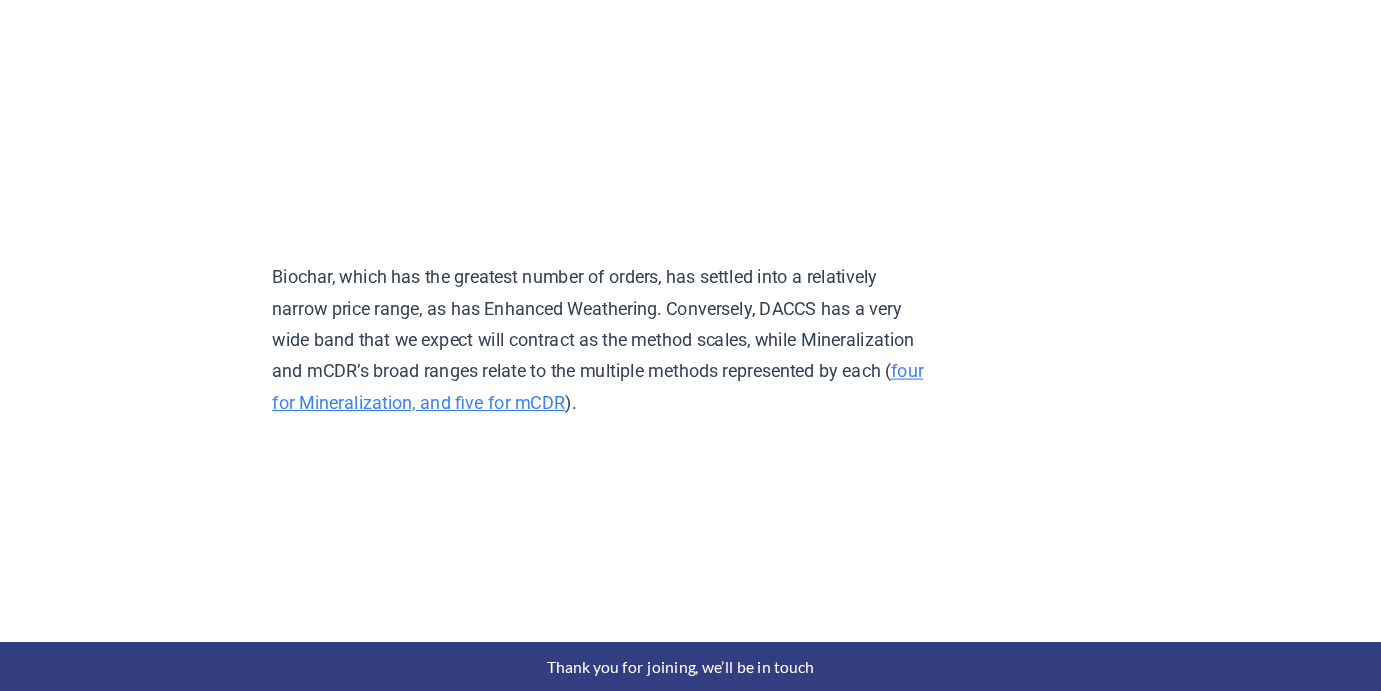 scroll, scrollTop: 9068, scrollLeft: 0, axis: vertical 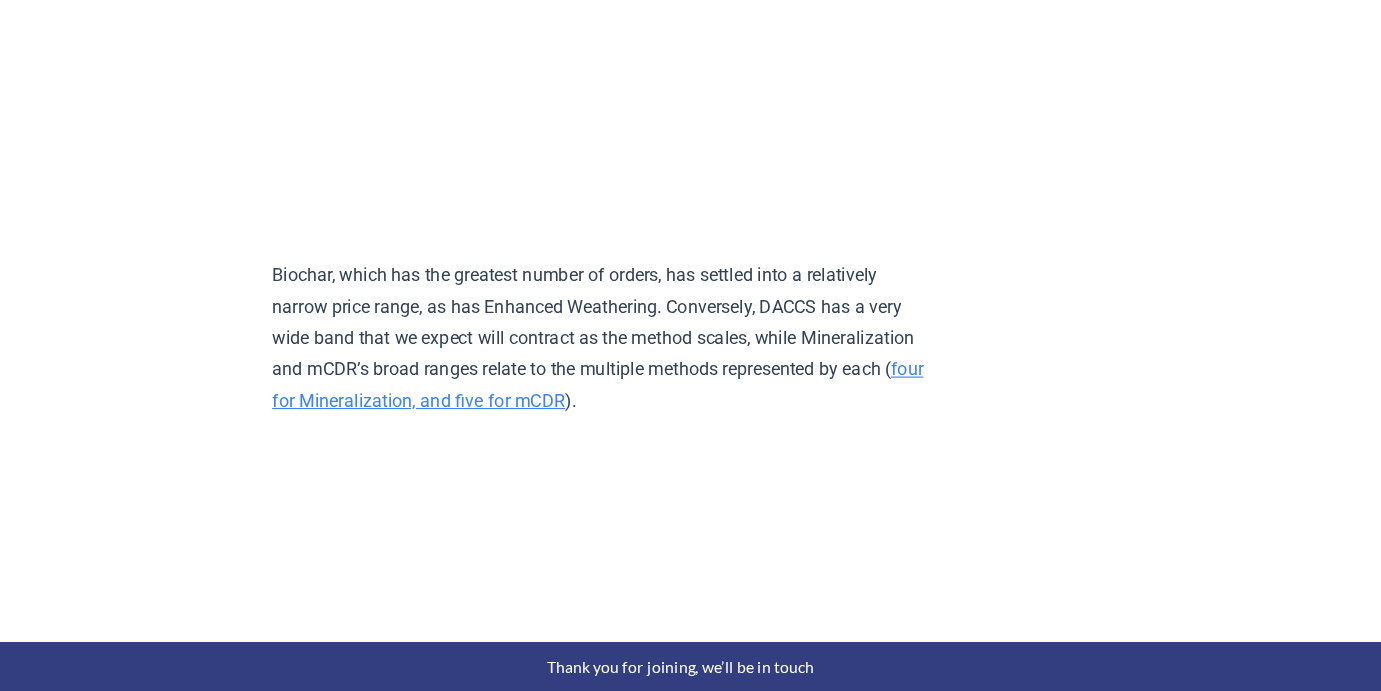 click on "Biochar, which has the greatest number of orders, has settled into a relatively narrow price range, as has Enhanced Weathering. Conversely, DACCS has a very wide band that we expect will contract as the method scales, while Mineralization and mCDR’s broad ranges relate to the multiple methods represented by each ( four for Mineralization, and five for mCDR )." at bounding box center (599, 377) 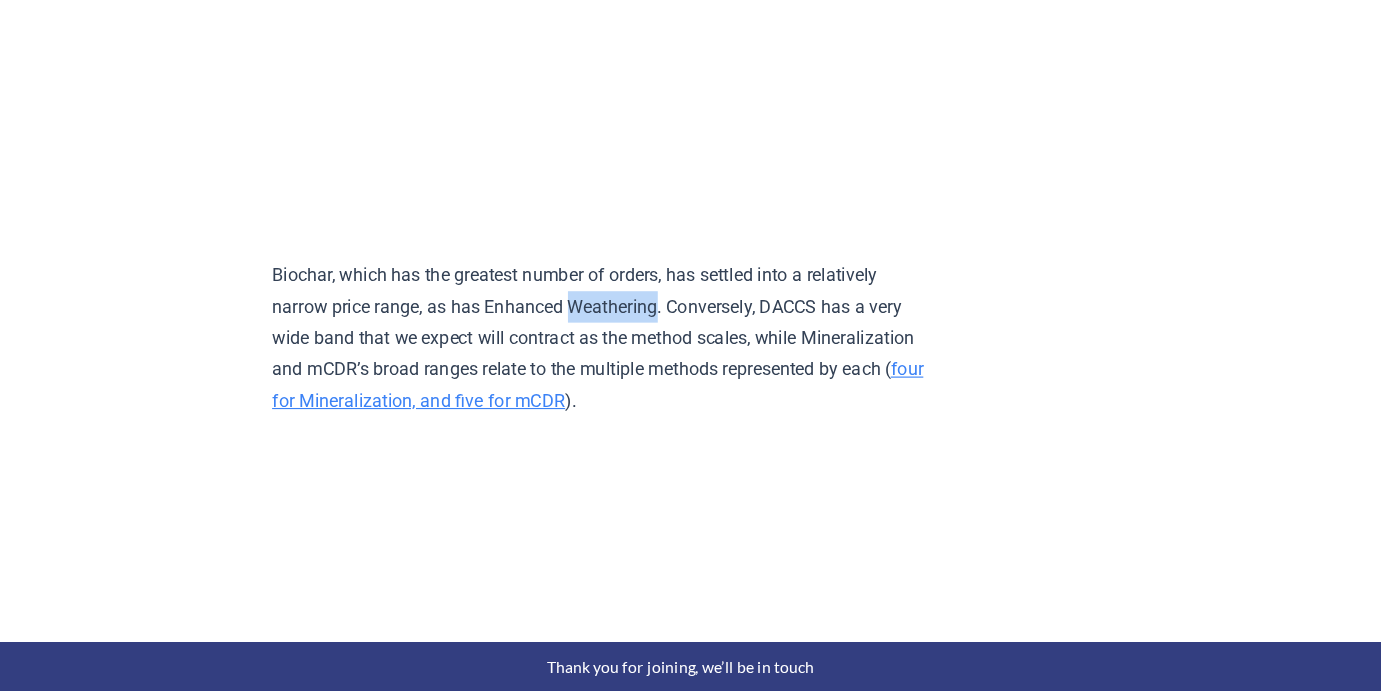 click on "February 14, 2025 Keep Calm and Remove On - CDR.fyi 2024 Year in Review Highlights Durable CDR in 2024 was predominantly a story of North American companies purchasing from European suppliers. Order volume grew strongly, but purchaser concentration was high, and purchaser growth was low. Without significant growth in purchasers, future durable CDR market growth will not be sustained, and 2050 targets will not be met. Growth:  The CDR market  grew 78%  in 2024 with the total purchased volume reaching almost  8 million tonnes . However, it is still highly concentrated, with  over 75%  of purchases coming from Microsoft, Google, and Frontier buyers​. Delivery: 318.6K  tonnes of durable CDR were delivered, a  120% increase  from 2023​. The delivery-to-booking ratio remains  low at 4.4%,  though this is unsurprising at this early stage of the industry’s development​. Investment: $836M  of equity capital was invested into durable CDR companies in 2024 , a 30% decline Warning Signs: Challenges: 16% Purchases" at bounding box center [690, 1634] 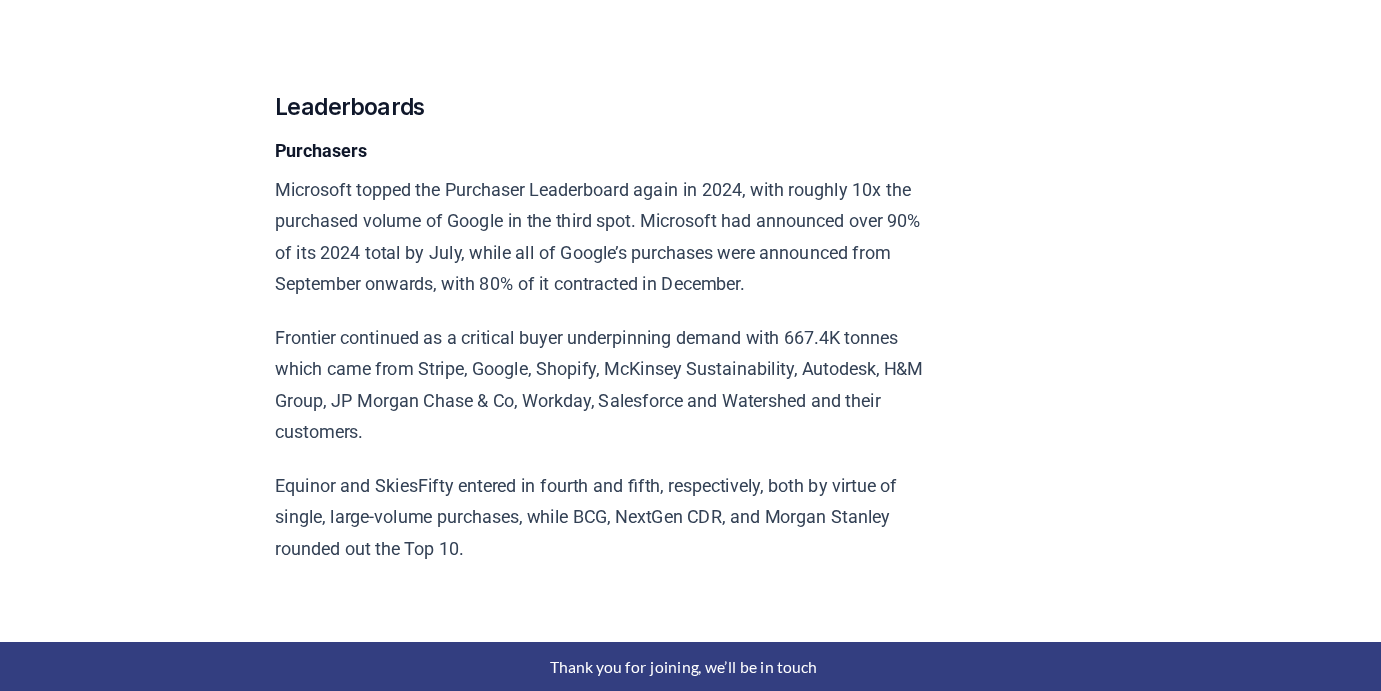 scroll, scrollTop: 11577, scrollLeft: 0, axis: vertical 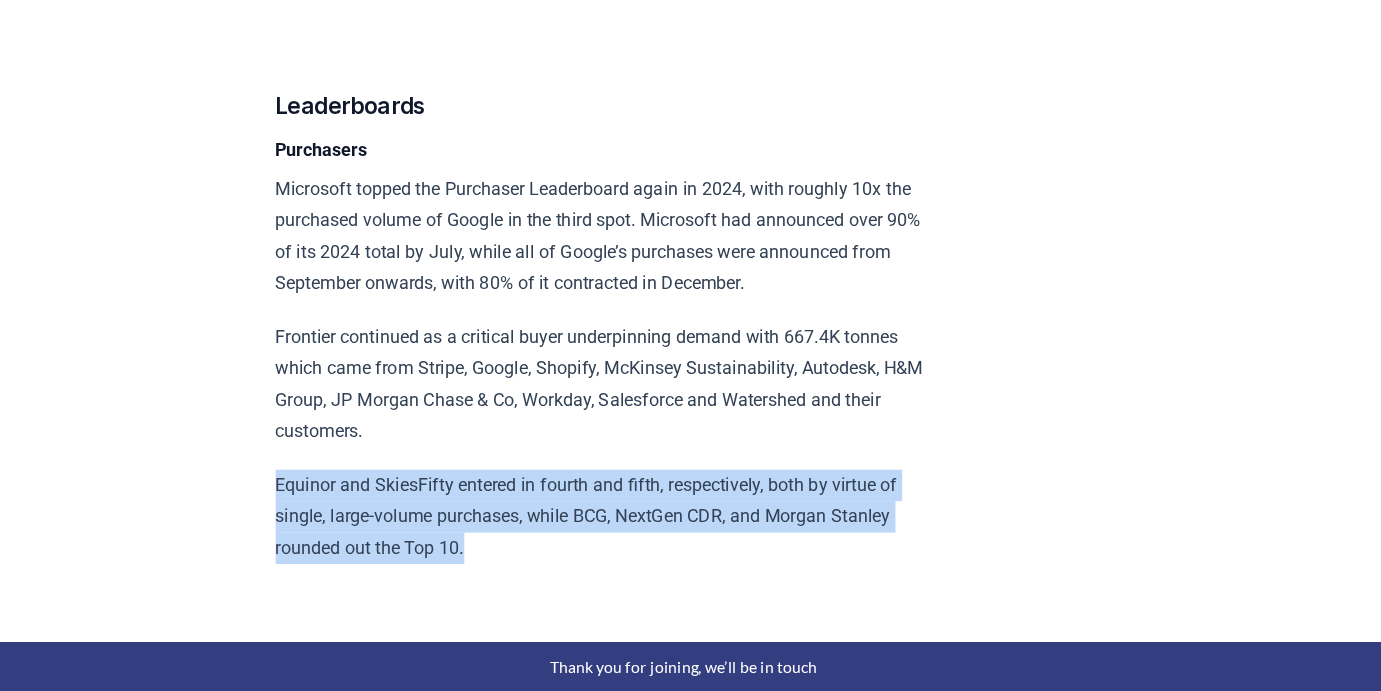 drag, startPoint x: 236, startPoint y: 184, endPoint x: 350, endPoint y: 259, distance: 136.45879 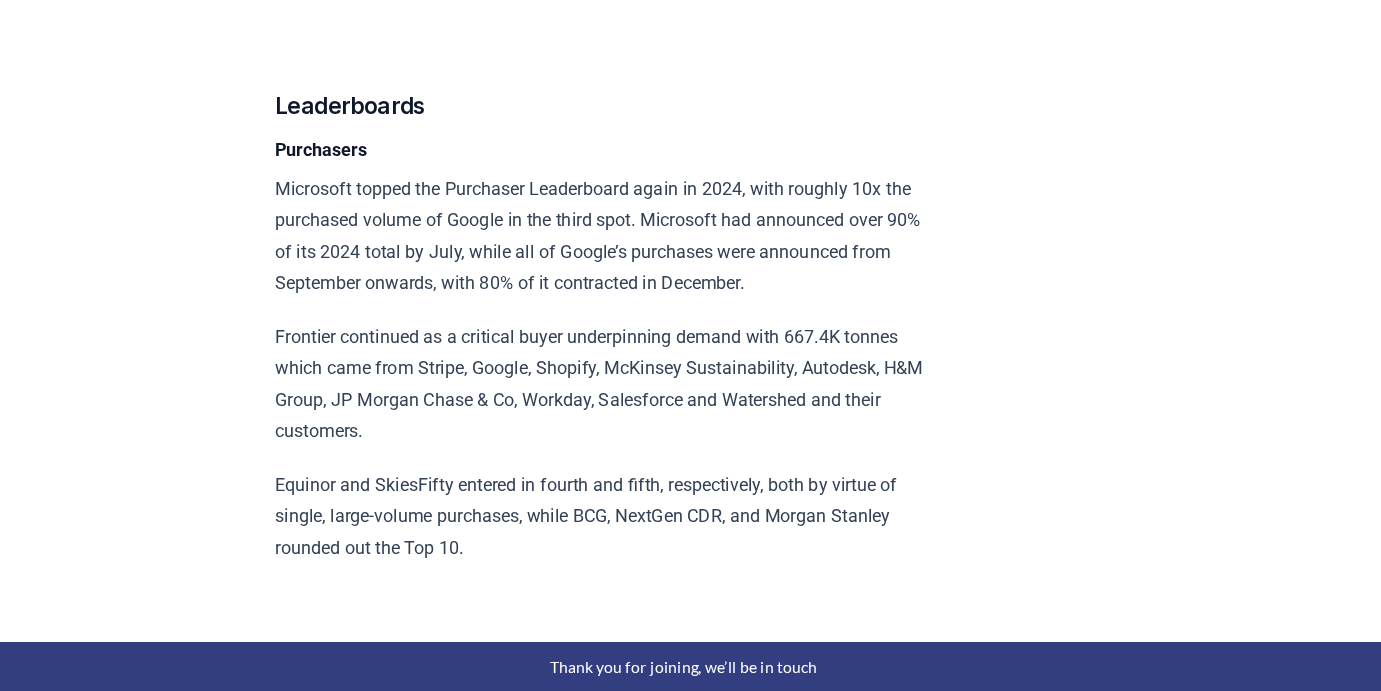 click on "February 14, 2025 Keep Calm and Remove On - CDR.fyi 2024 Year in Review Highlights Durable CDR in 2024 was predominantly a story of North American companies purchasing from European suppliers. Order volume grew strongly, but purchaser concentration was high, and purchaser growth was low. Without significant growth in purchasers, future durable CDR market growth will not be sustained, and 2050 targets will not be met. Growth:  The CDR market  grew 78%  in 2024 with the total purchased volume reaching almost  8 million tonnes . However, it is still highly concentrated, with  over 75%  of purchases coming from Microsoft, Google, and Frontier buyers​. Delivery: 318.6K  tonnes of durable CDR were delivered, a  120% increase  from 2023​. The delivery-to-booking ratio remains  low at 4.4%,  though this is unsurprising at this early stage of the industry’s development​. Investment: $836M  of equity capital was invested into durable CDR companies in 2024 , a 30% decline Warning Signs: Challenges: 16% Purchases" at bounding box center (690, -875) 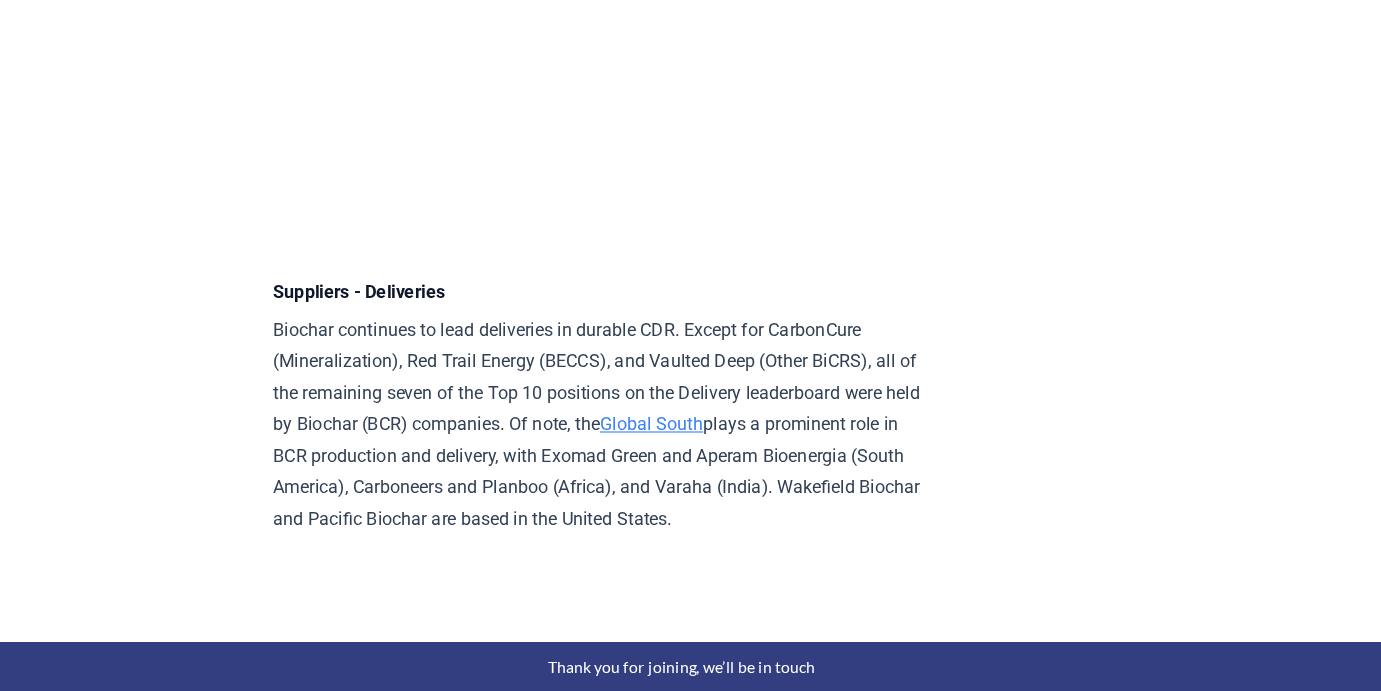 scroll, scrollTop: 13462, scrollLeft: 0, axis: vertical 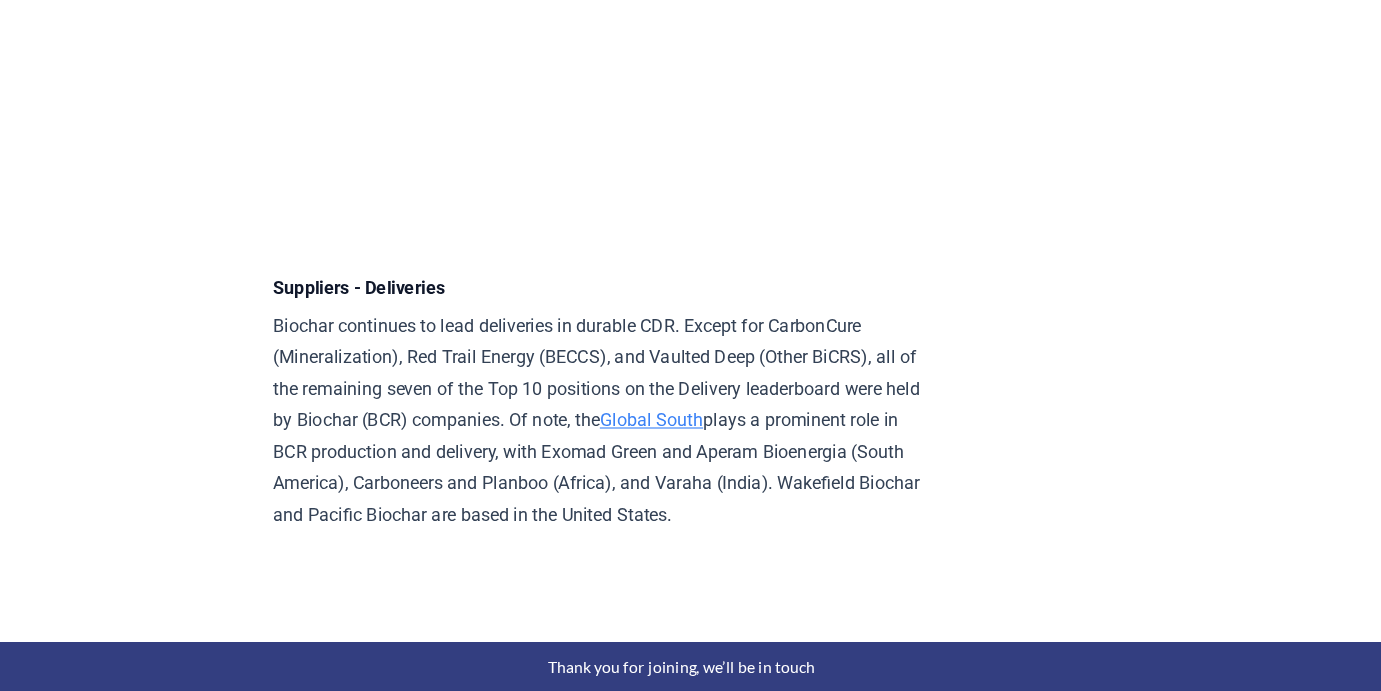 click on "[FIRST] [LAST] and [FIRST] [LAST] are based in the [COUNTRY]." at bounding box center (599, 450) 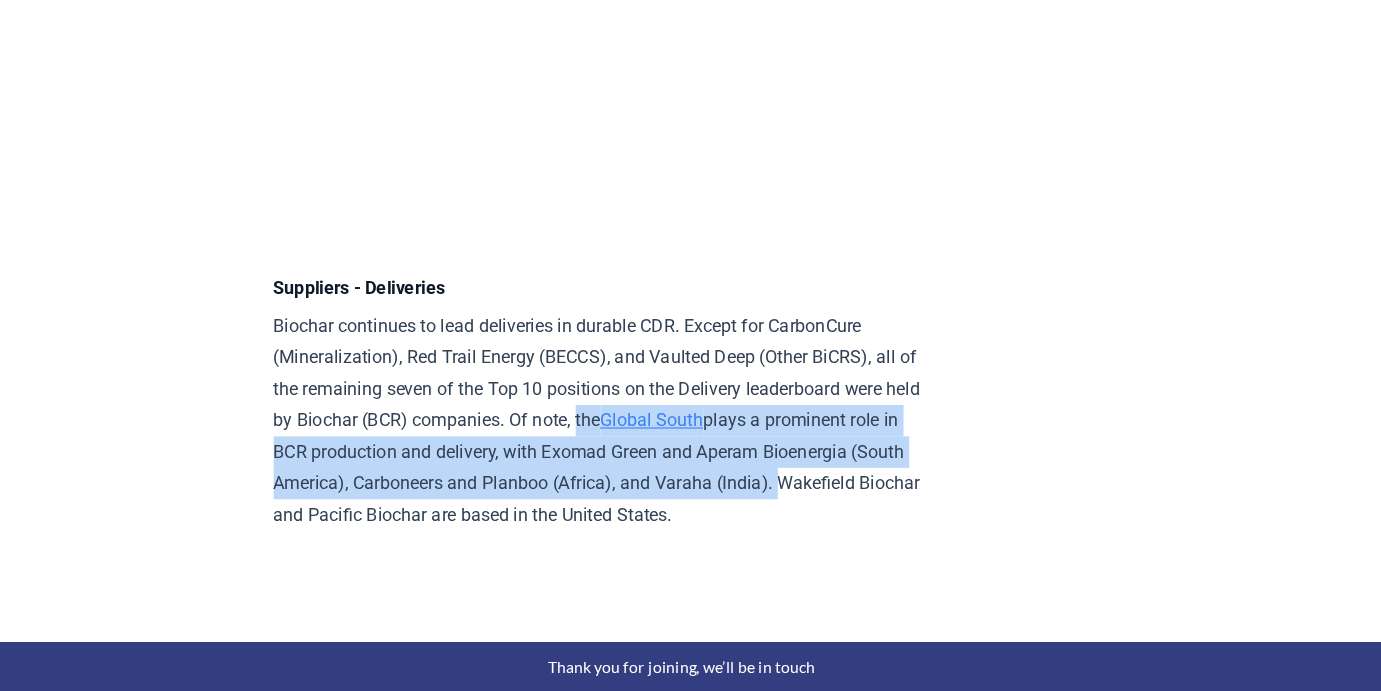 drag, startPoint x: 498, startPoint y: 128, endPoint x: 623, endPoint y: 178, distance: 134.62912 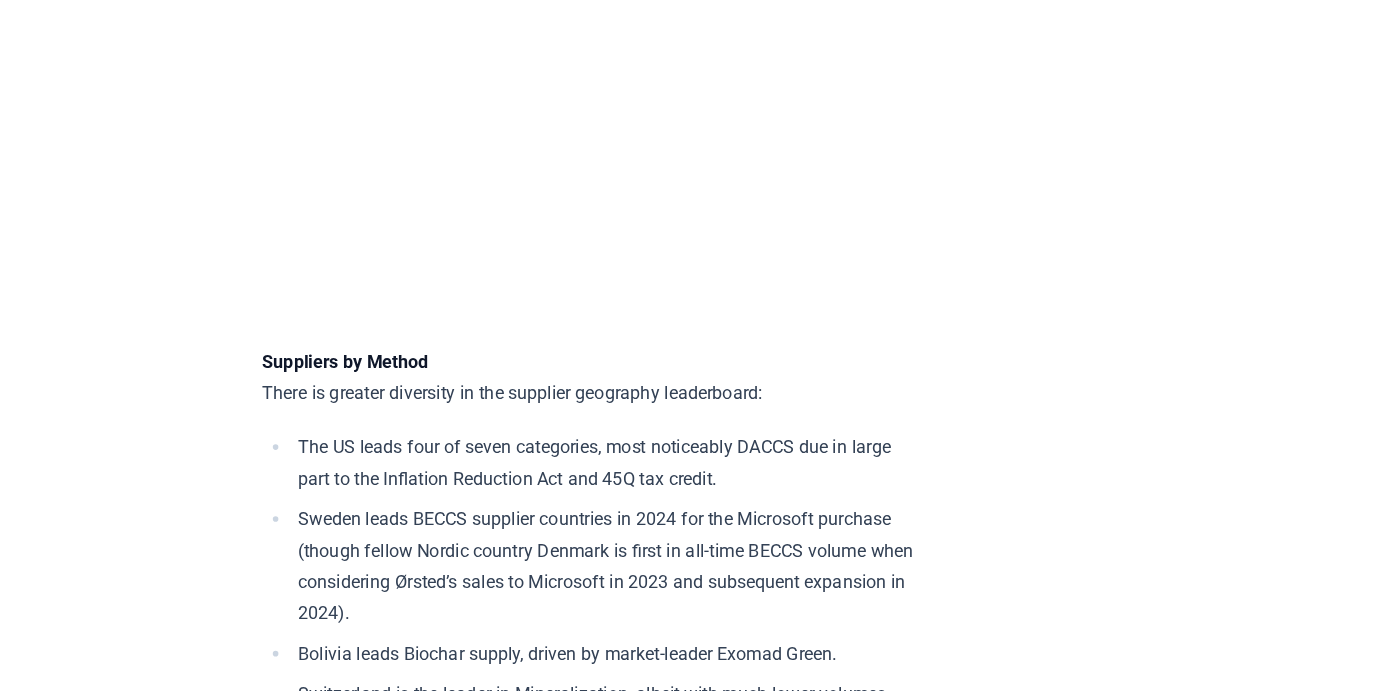 scroll, scrollTop: 15312, scrollLeft: 0, axis: vertical 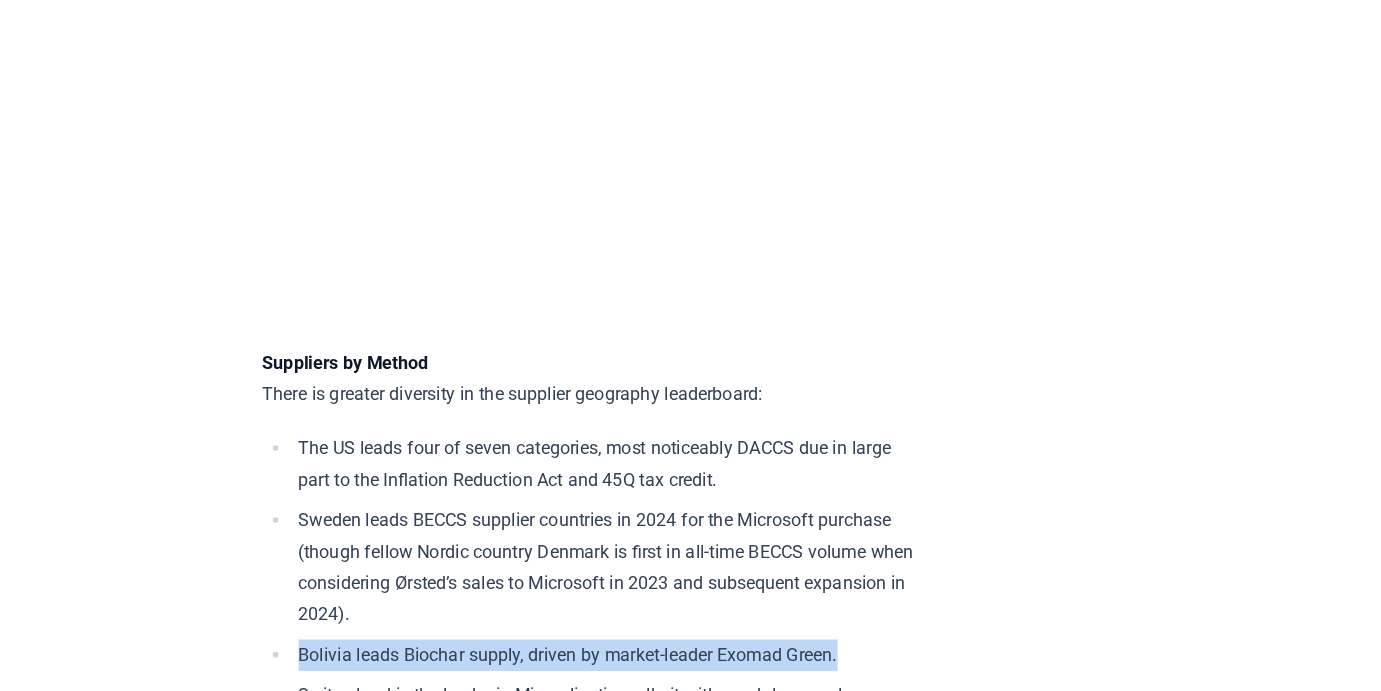 drag, startPoint x: 771, startPoint y: 334, endPoint x: 269, endPoint y: 344, distance: 502.09958 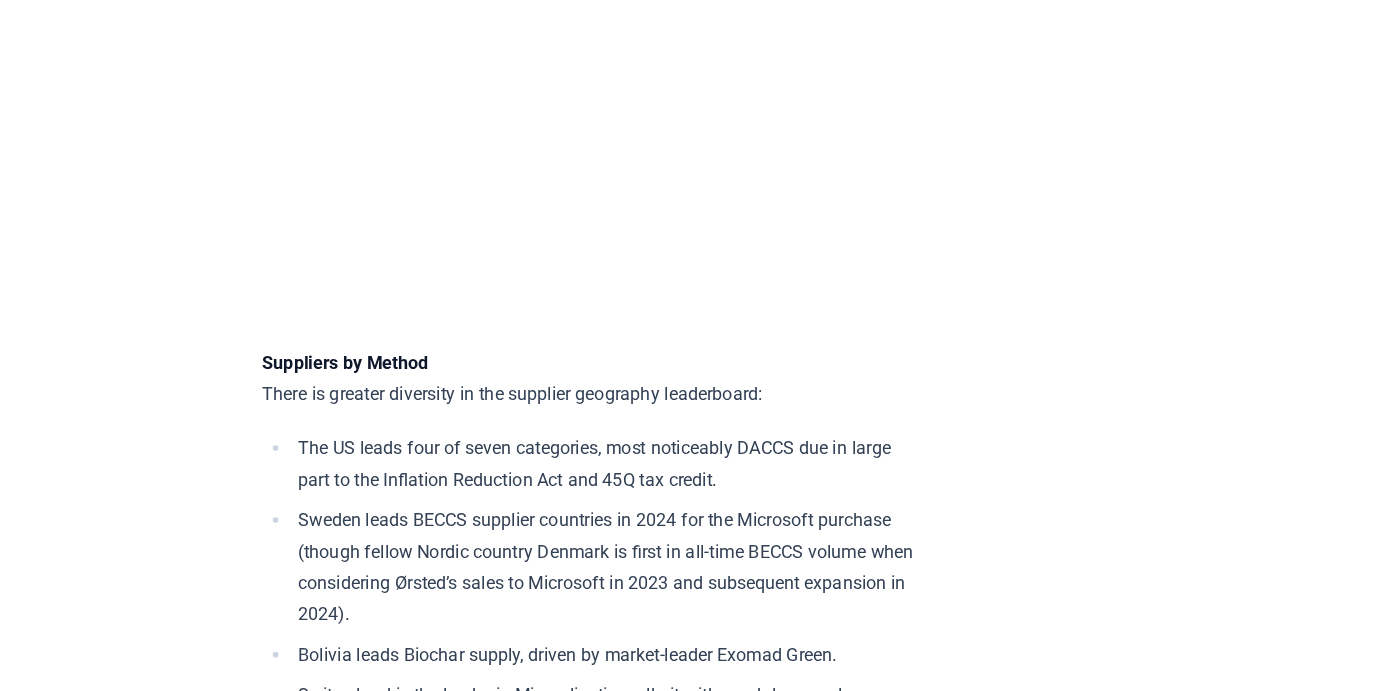 click on "February 14, 2025 Keep Calm and Remove On - CDR.fyi 2024 Year in Review Highlights Durable CDR in 2024 was predominantly a story of North American companies purchasing from European suppliers. Order volume grew strongly, but purchaser concentration was high, and purchaser growth was low. Without significant growth in purchasers, future durable CDR market growth will not be sustained, and 2050 targets will not be met. Growth:  The CDR market  grew 78%  in 2024 with the total purchased volume reaching almost  8 million tonnes . However, it is still highly concentrated, with  over 75%  of purchases coming from Microsoft, Google, and Frontier buyers​. Delivery: 318.6K  tonnes of durable CDR were delivered, a  120% increase  from 2023​. The delivery-to-booking ratio remains  low at 4.4%,  though this is unsurprising at this early stage of the industry’s development​. Investment: $836M  of equity capital was invested into durable CDR companies in 2024 , a 30% decline Warning Signs: Challenges: 16% Purchases" at bounding box center (690, -4610) 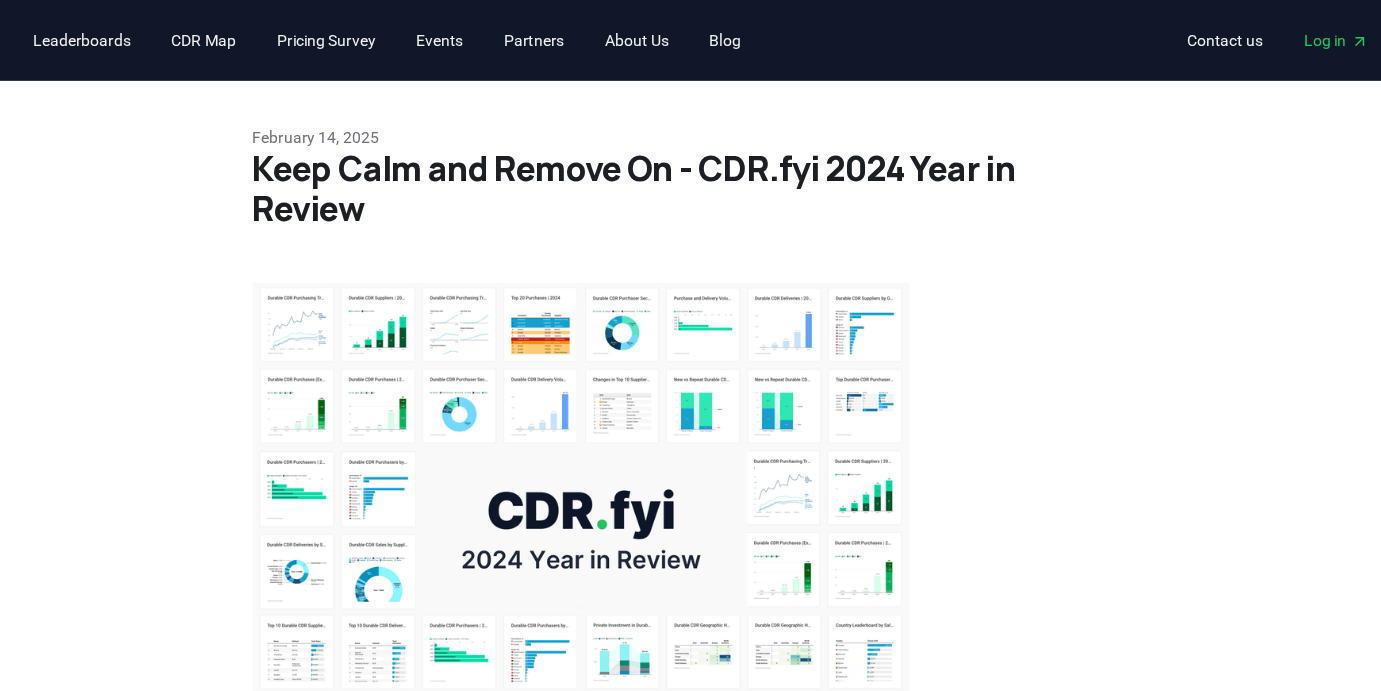 scroll, scrollTop: 0, scrollLeft: 0, axis: both 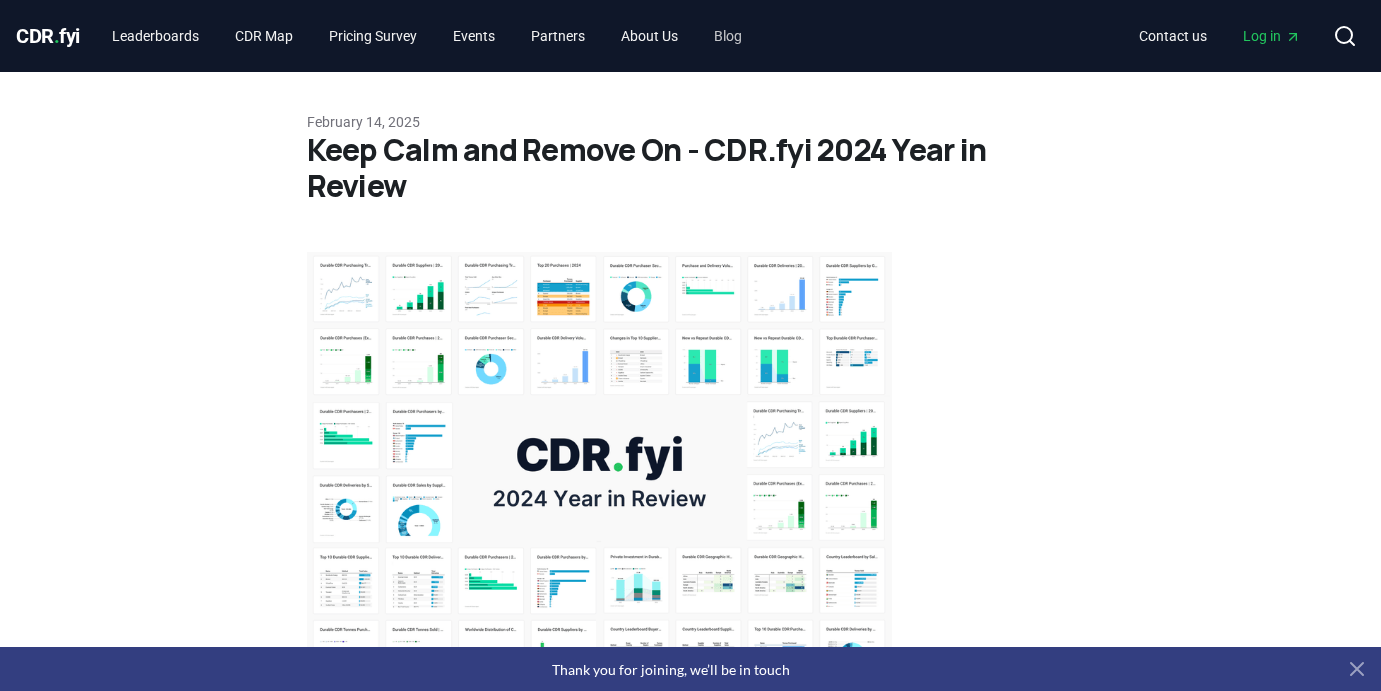 click on "Blog" at bounding box center [728, 36] 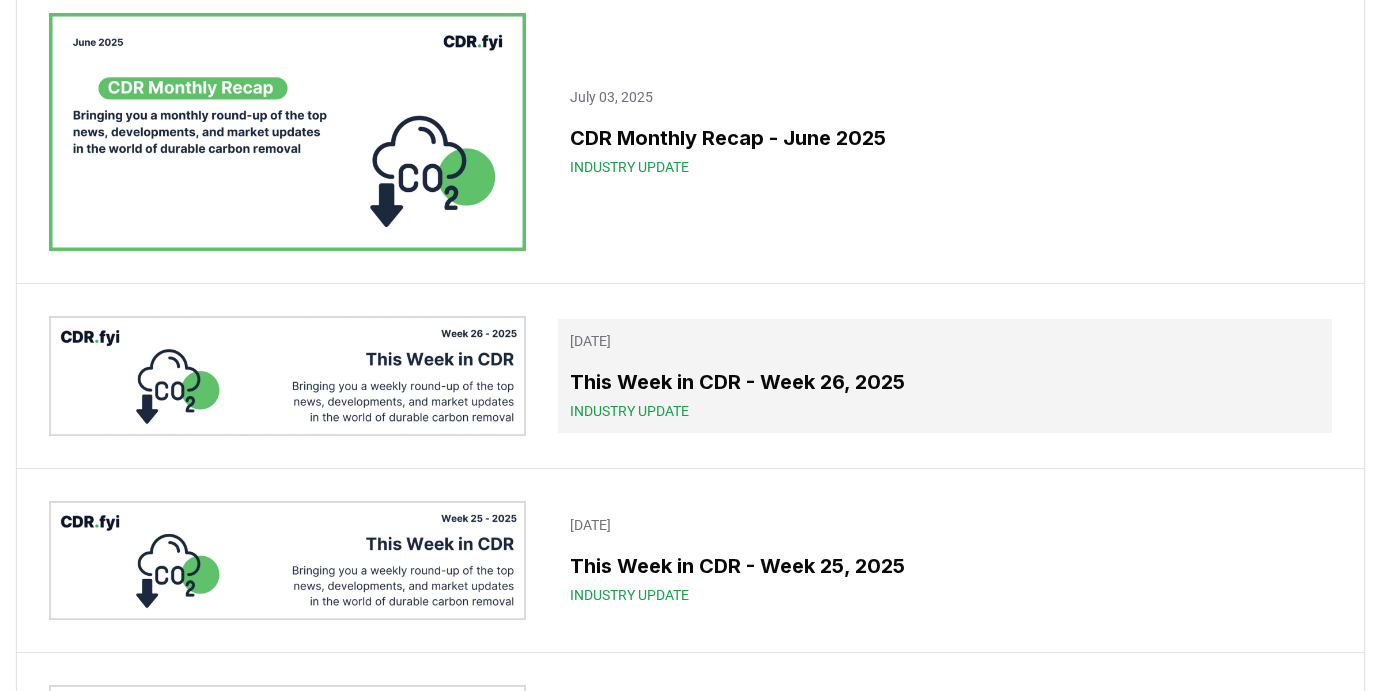 scroll, scrollTop: 322, scrollLeft: 0, axis: vertical 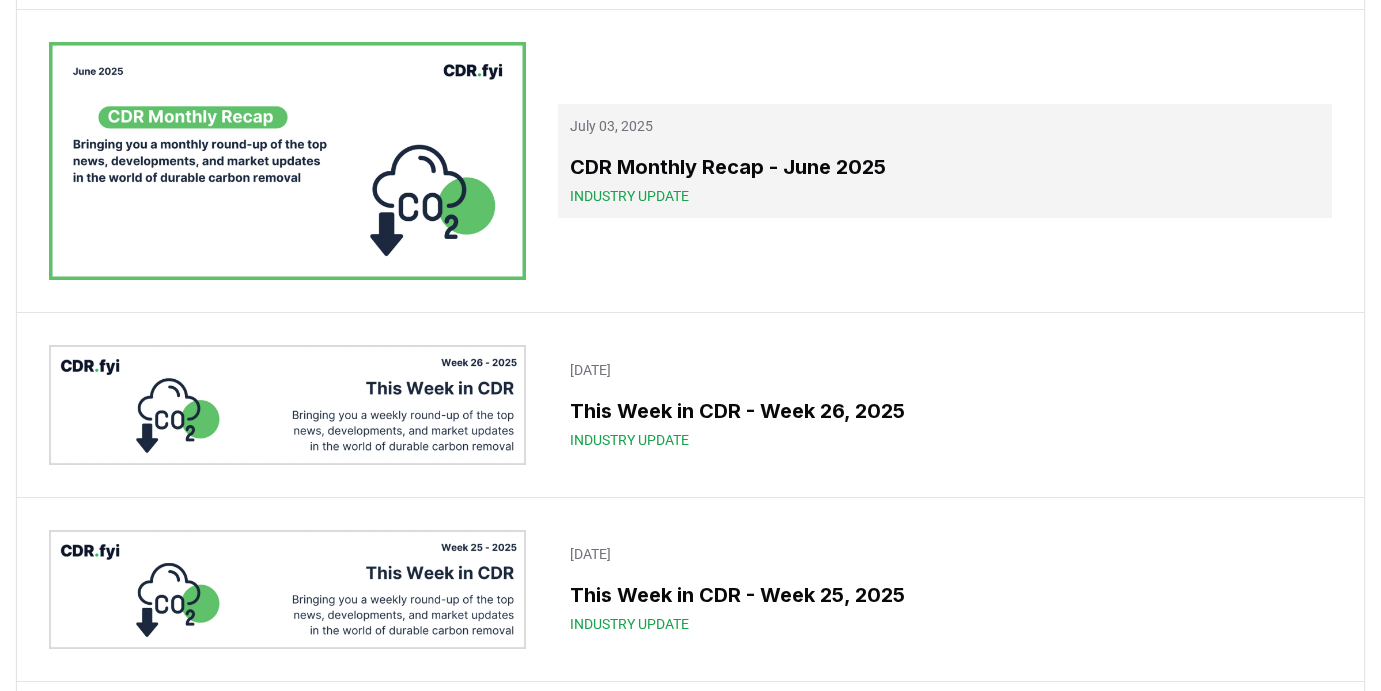 click on "July 03, 2025" at bounding box center [945, 126] 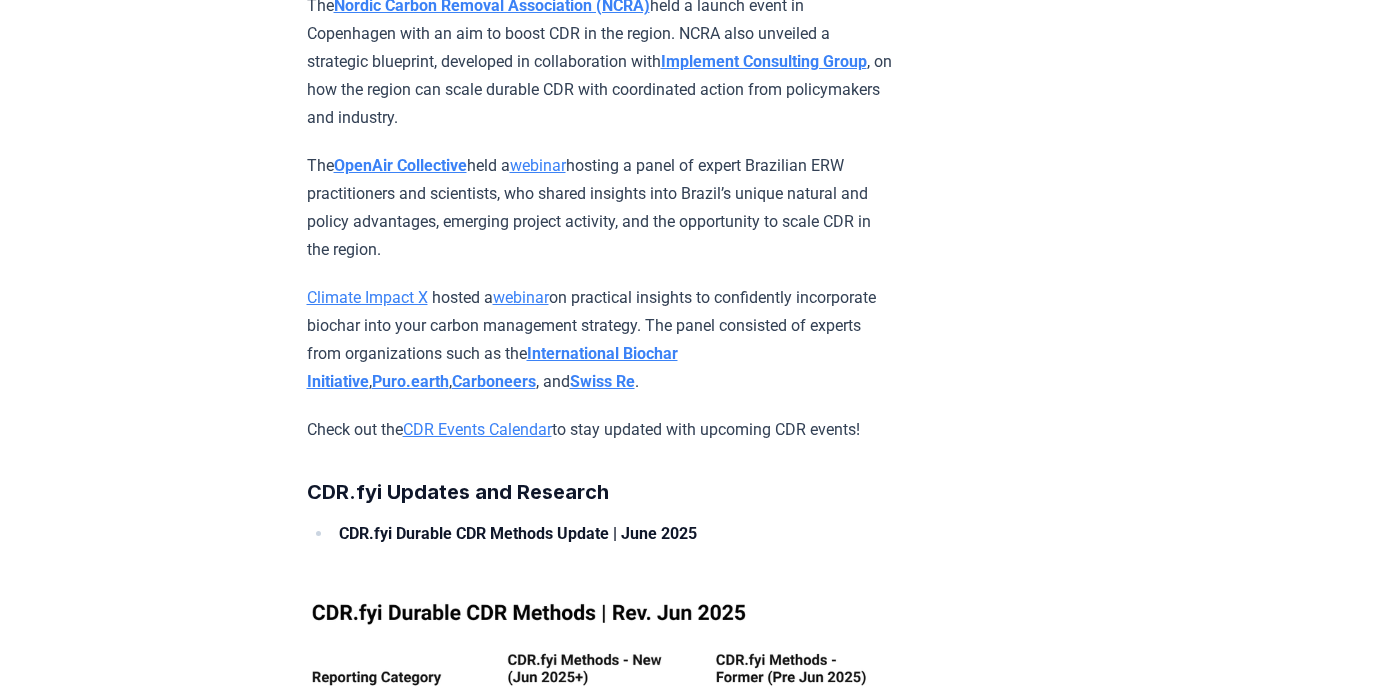 scroll, scrollTop: 13133, scrollLeft: 0, axis: vertical 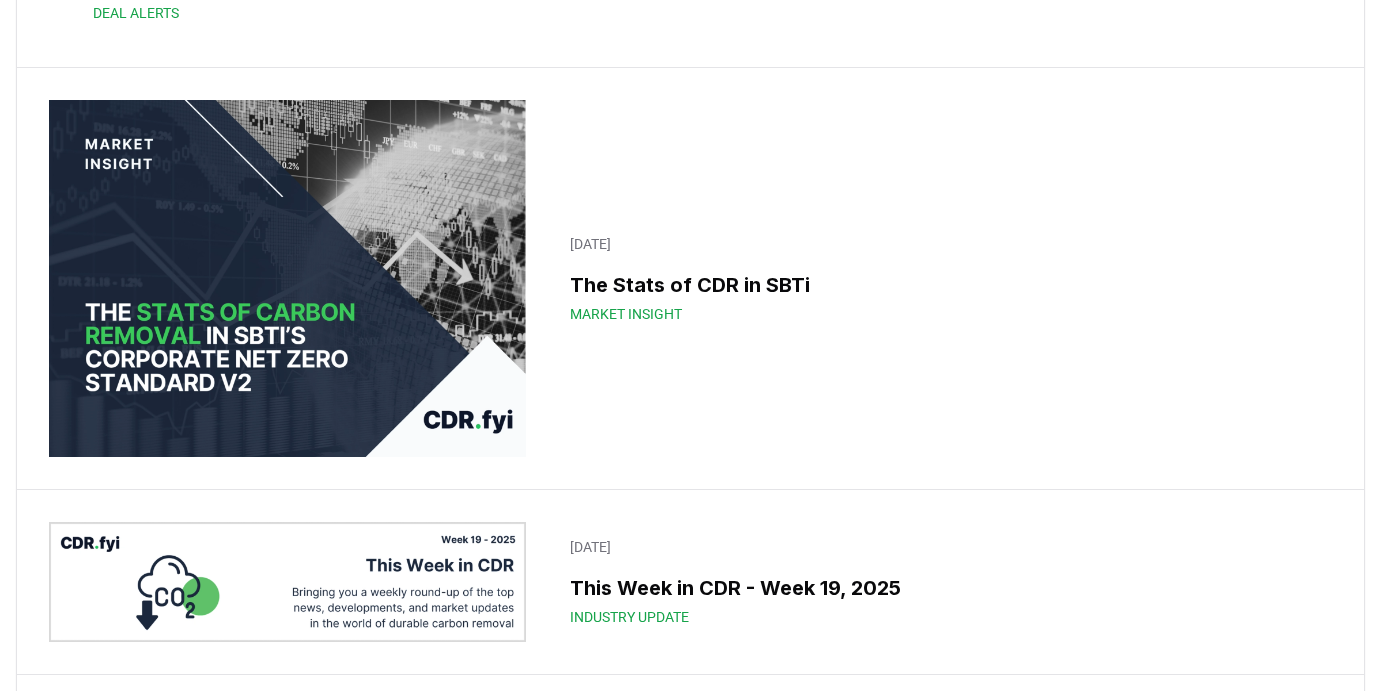 click on "🚨 Mega CDR Deal Alert! 🚨 [COMPANY]" at bounding box center (706, -541) 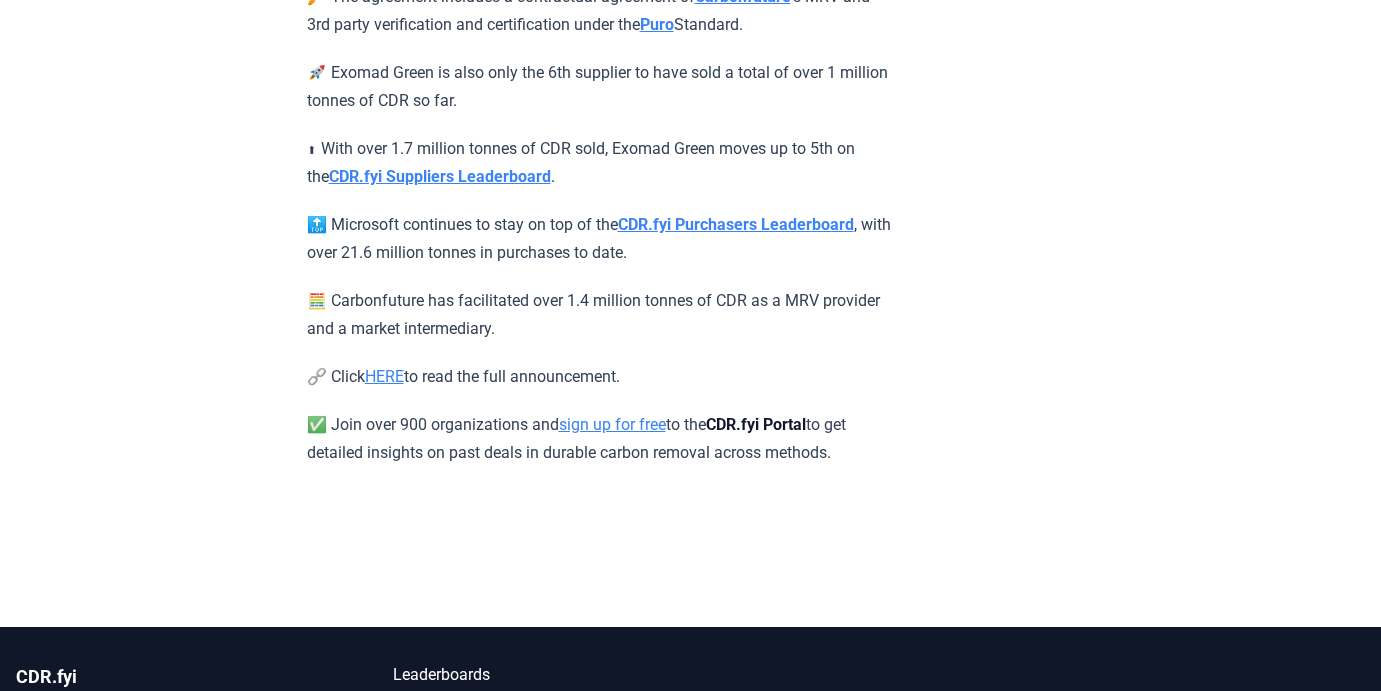 scroll, scrollTop: 711, scrollLeft: 0, axis: vertical 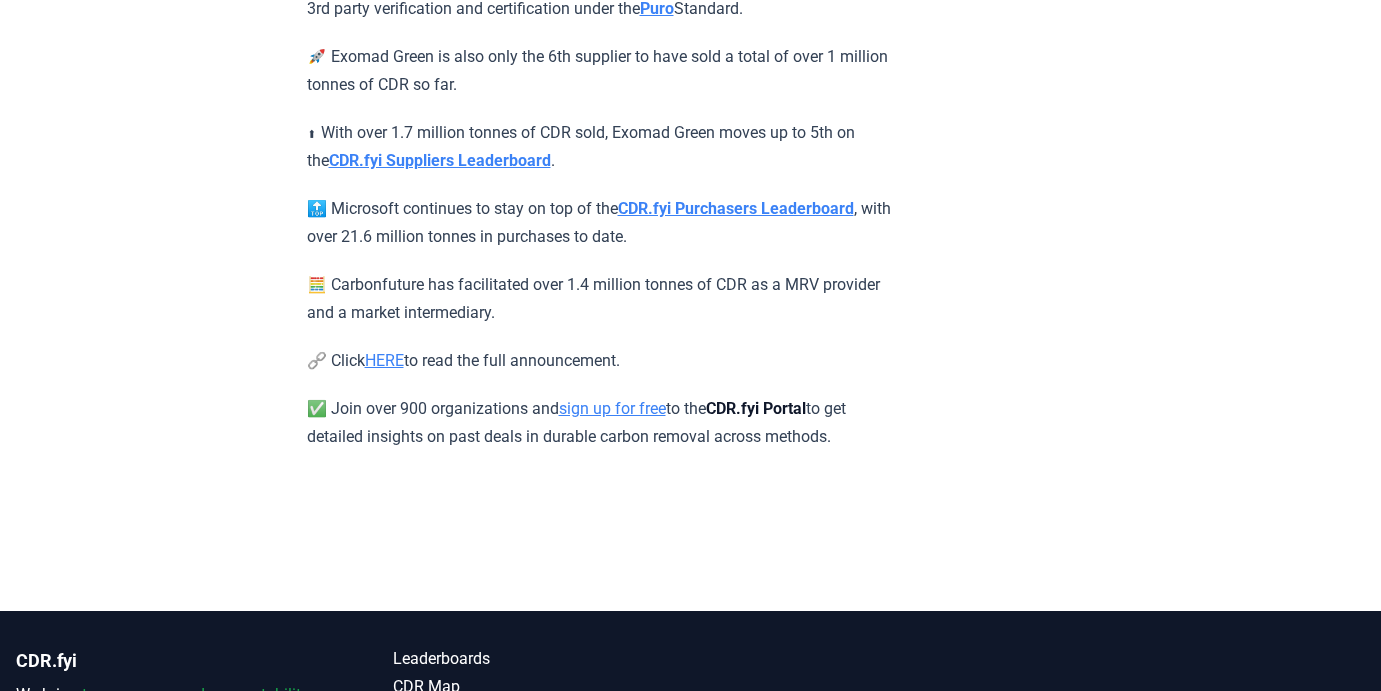 click on "HERE" at bounding box center [384, 360] 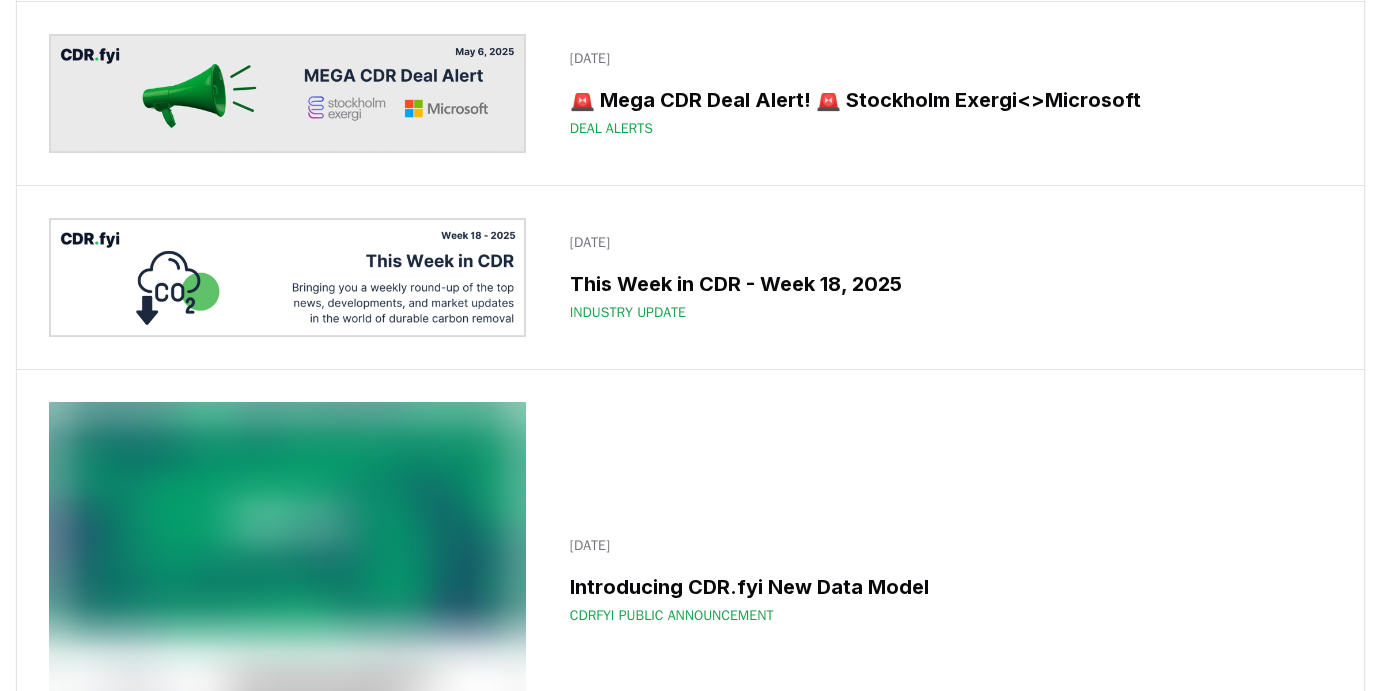 scroll, scrollTop: 3563, scrollLeft: 0, axis: vertical 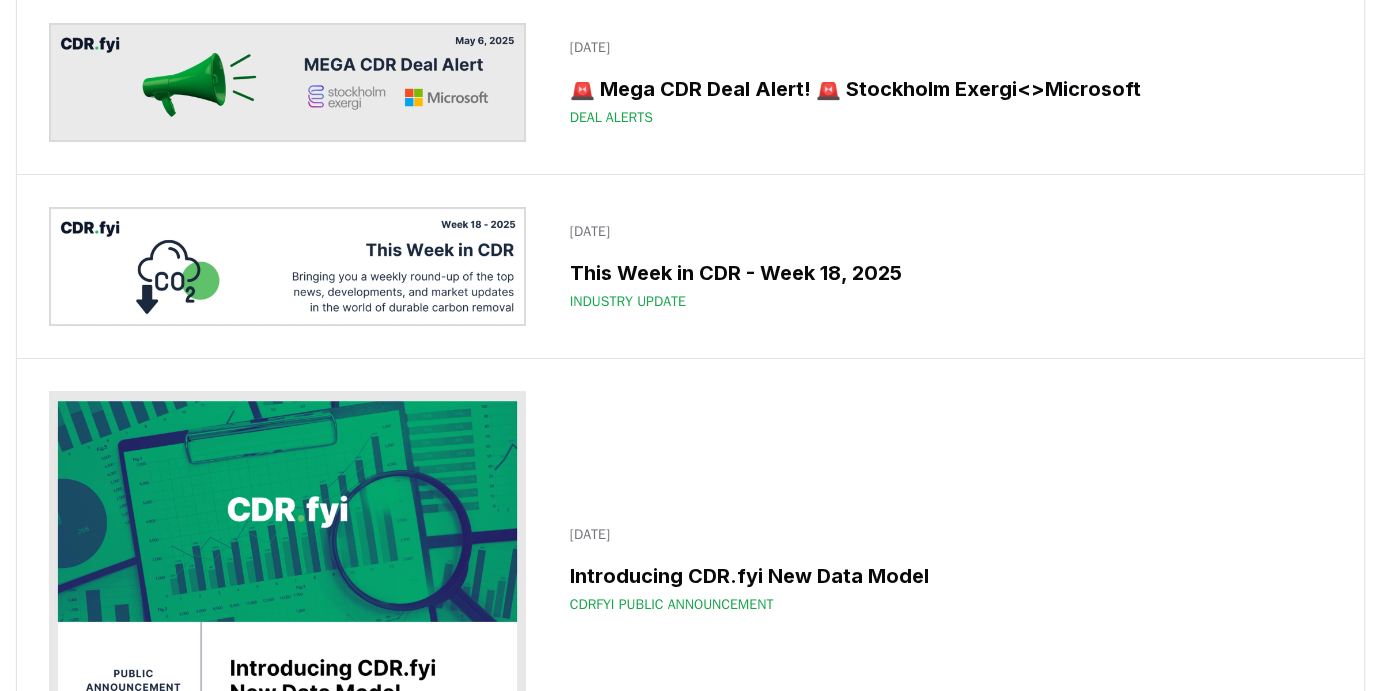 click on "Market Insight" at bounding box center (706, -601) 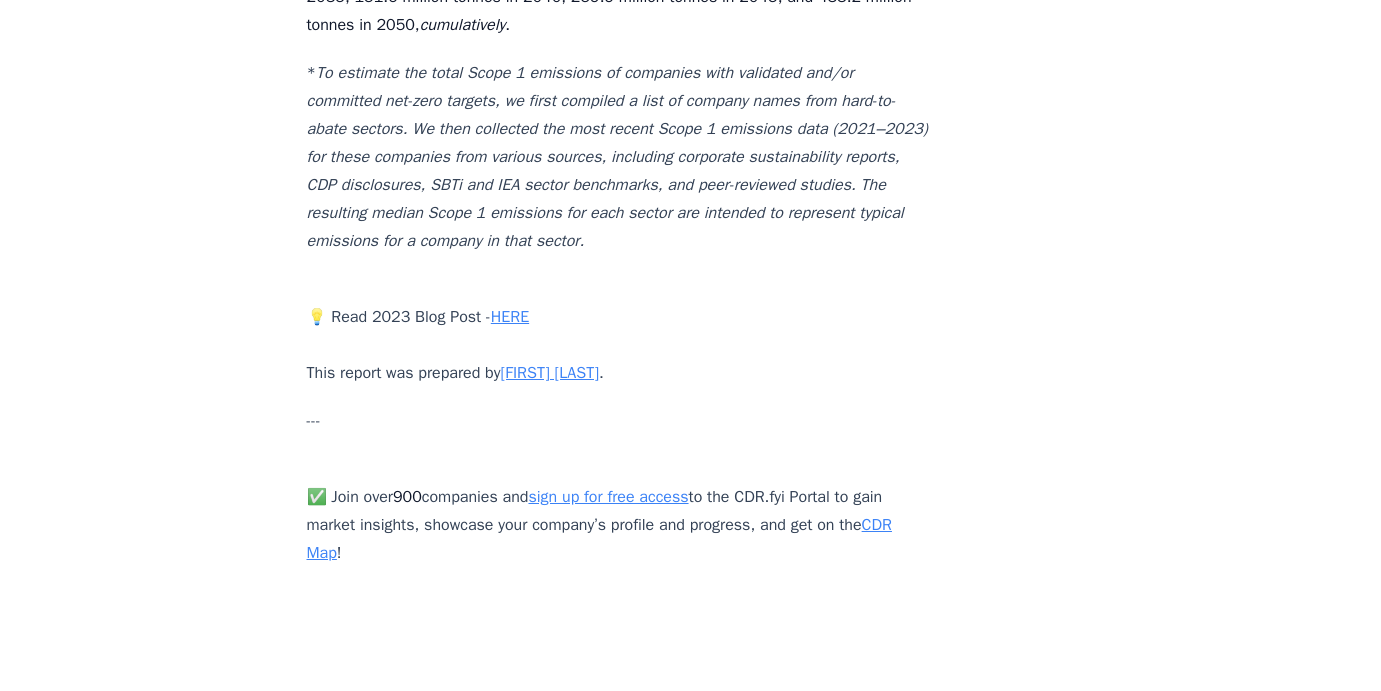 scroll, scrollTop: 6766, scrollLeft: 0, axis: vertical 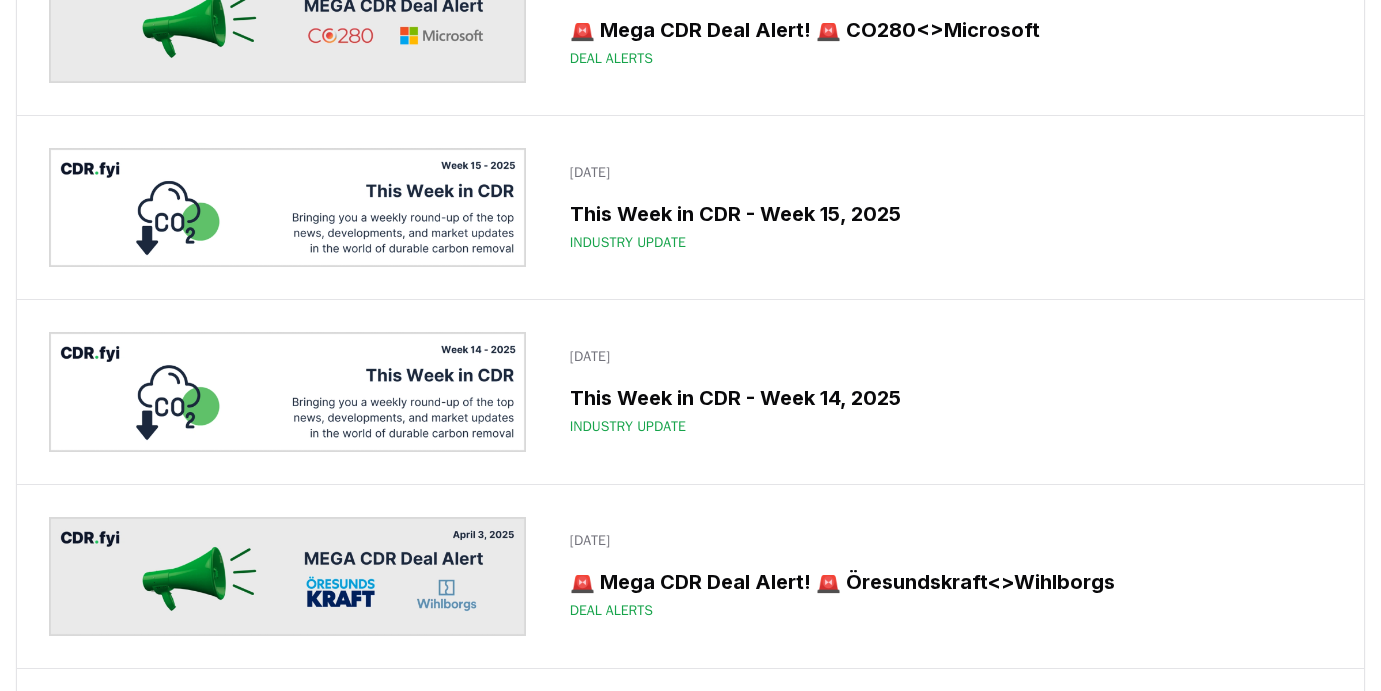 click on "April 21, 2025 2025 Q1 Durable CDR Market Update - Back at Basecamp Market Insight" at bounding box center [706, -516] 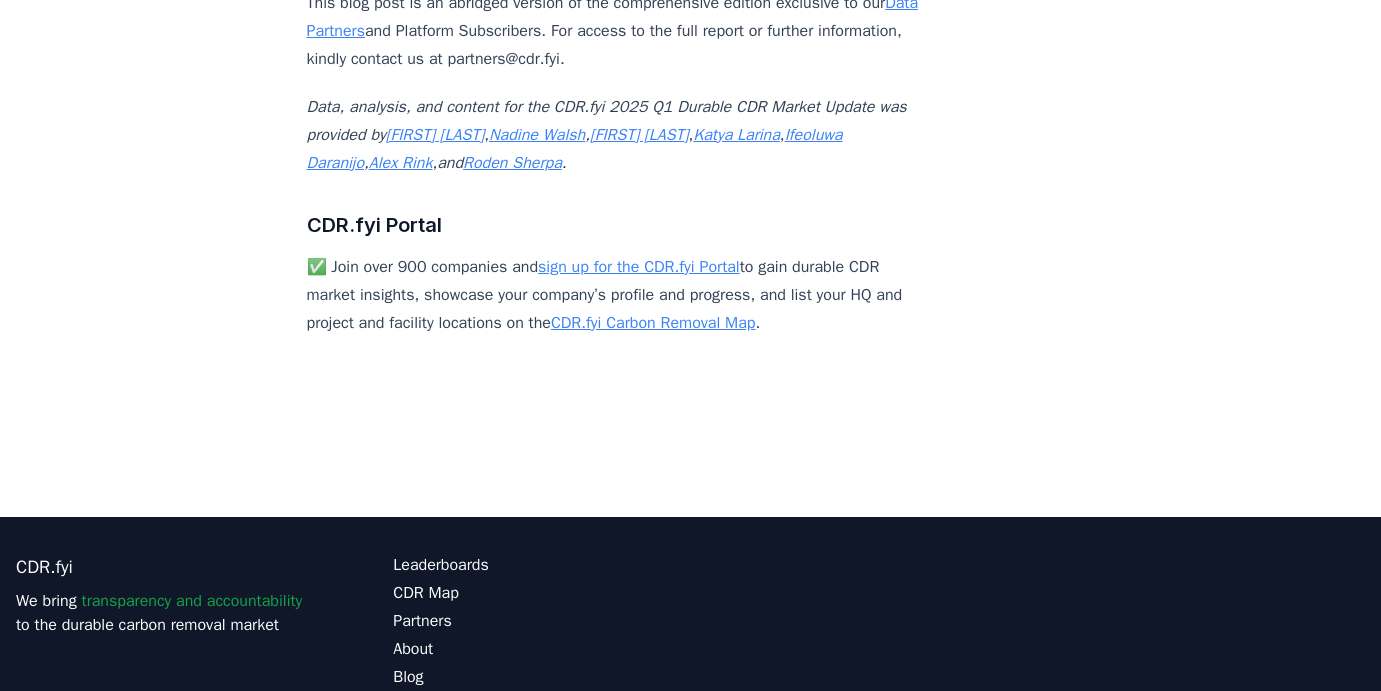 scroll, scrollTop: 11493, scrollLeft: 0, axis: vertical 